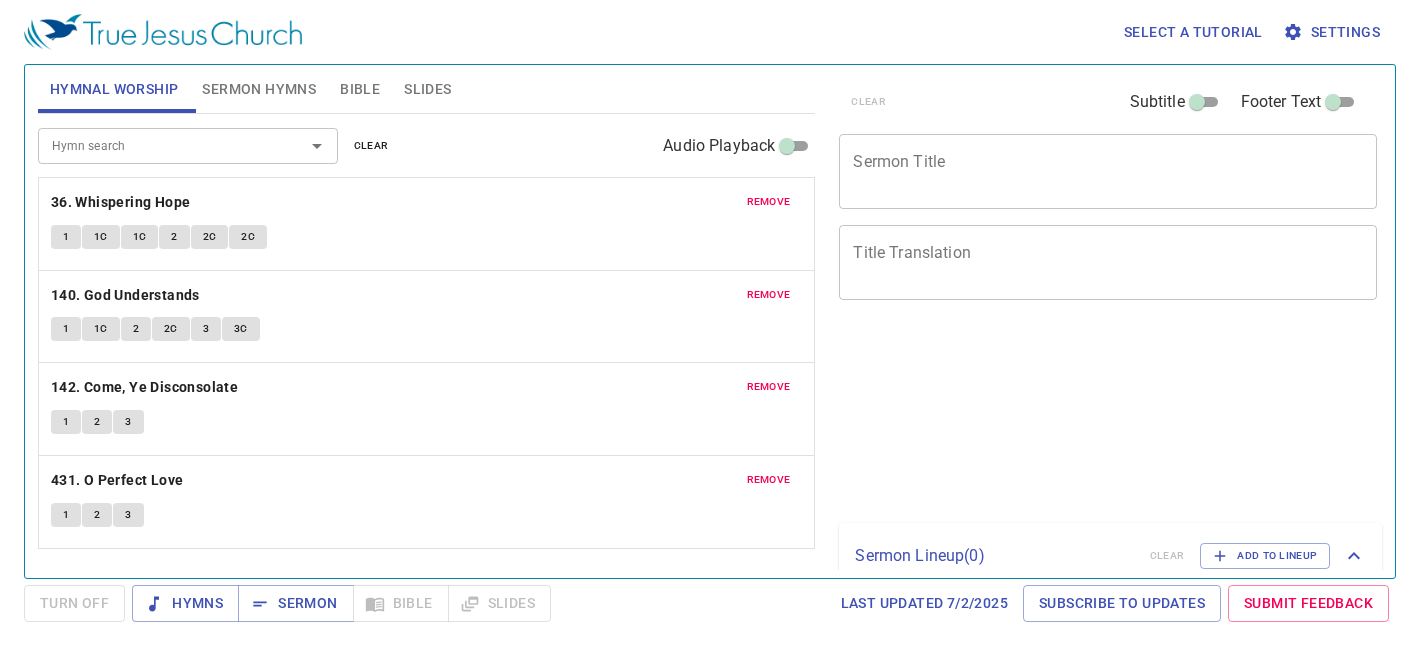 scroll, scrollTop: 0, scrollLeft: 0, axis: both 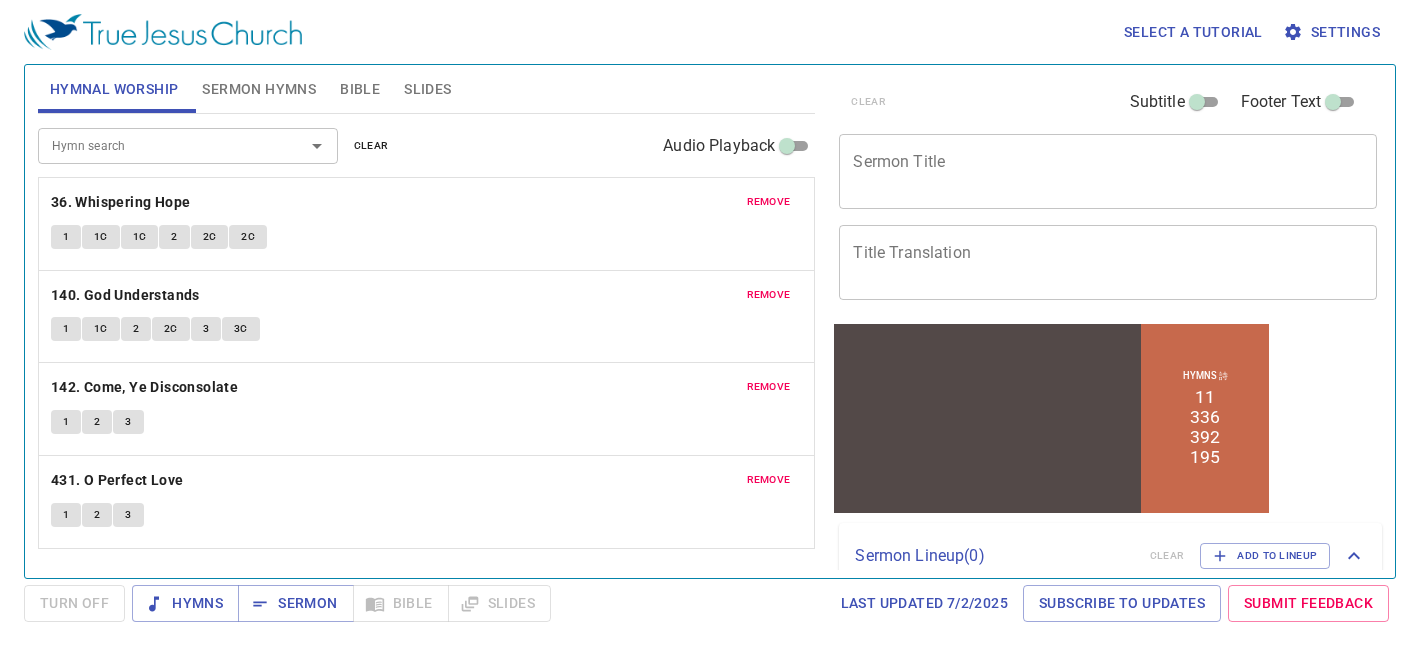click on "Bible" at bounding box center [360, 89] 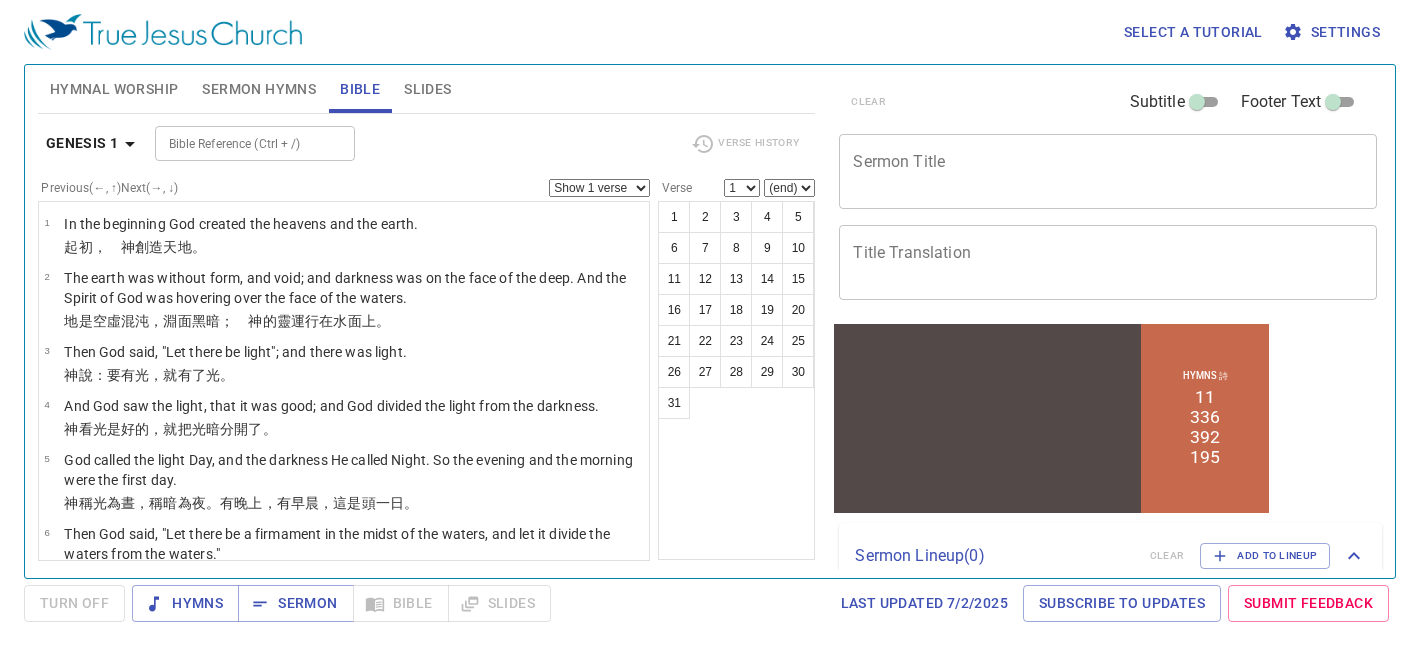 click on "Sermon Hymns" at bounding box center (259, 89) 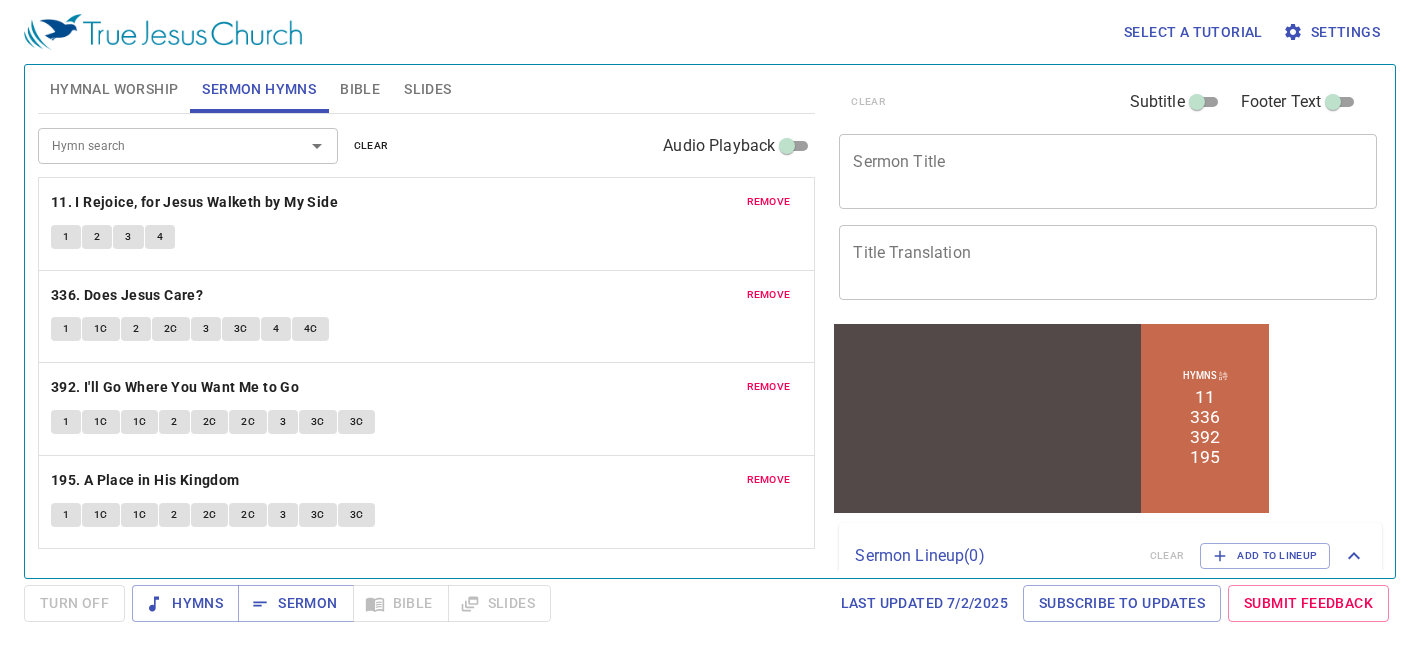 click on "Hymn search" at bounding box center [158, 145] 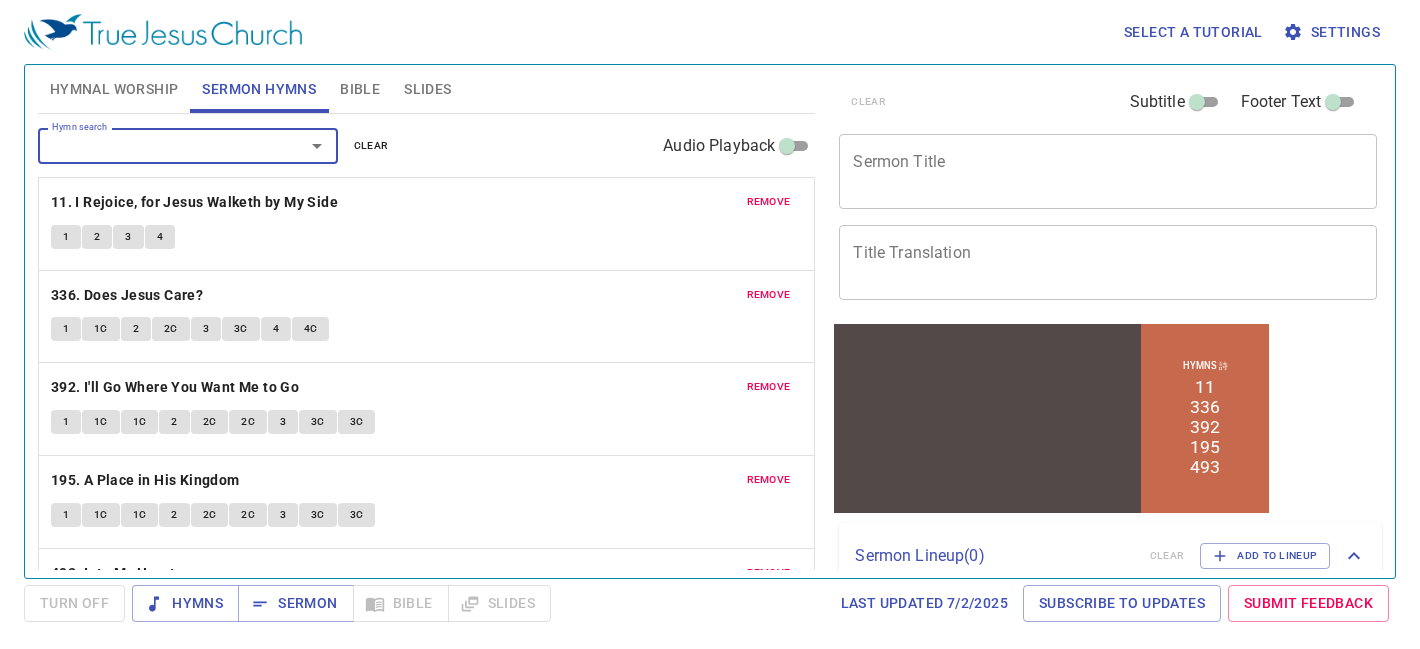 scroll, scrollTop: 71, scrollLeft: 0, axis: vertical 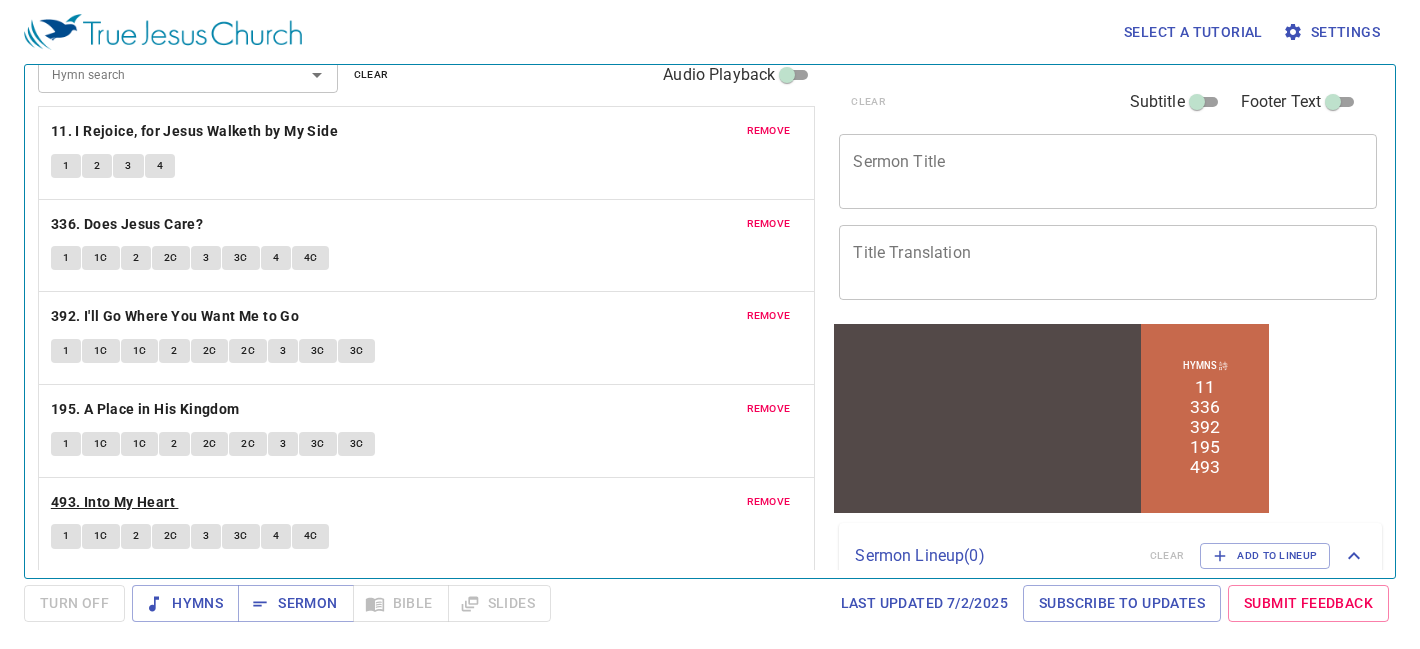 click on "493. Into My Heart" at bounding box center [0, 0] 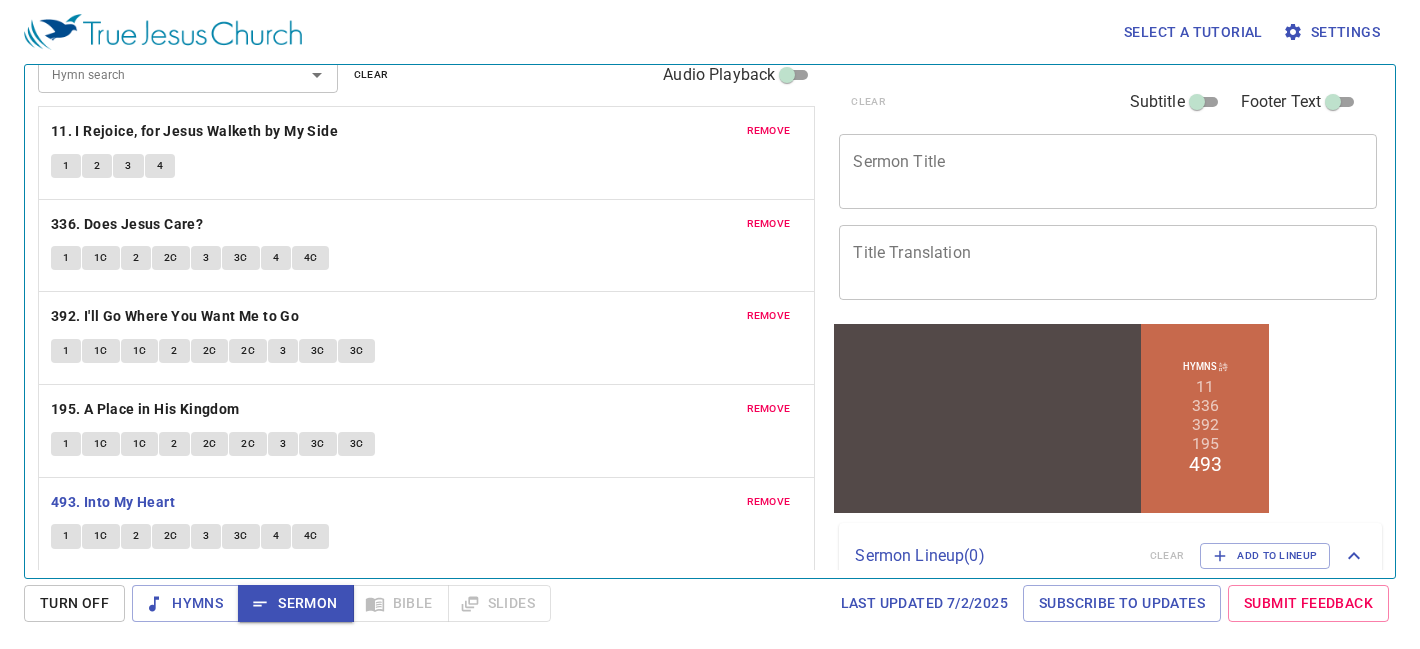 click on "1" at bounding box center [66, 536] 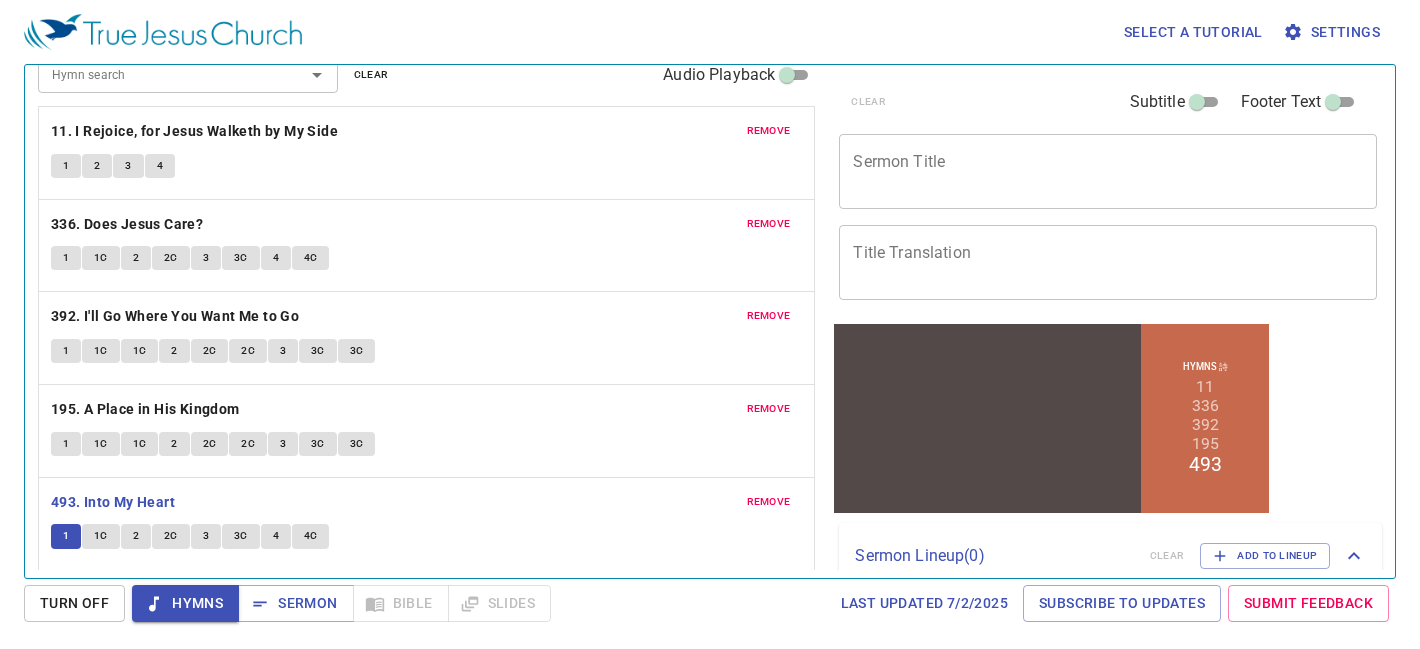 click on "Hymns" at bounding box center (185, 603) 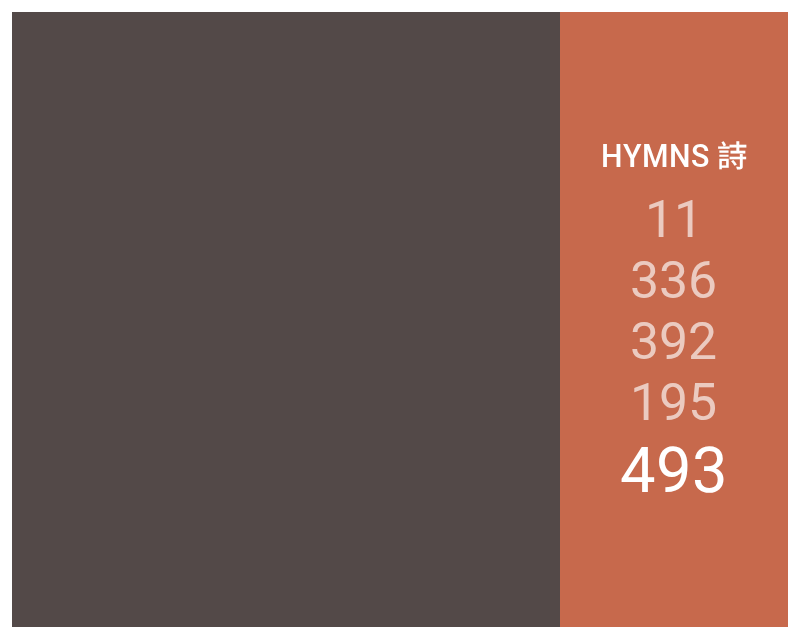 scroll, scrollTop: 0, scrollLeft: 0, axis: both 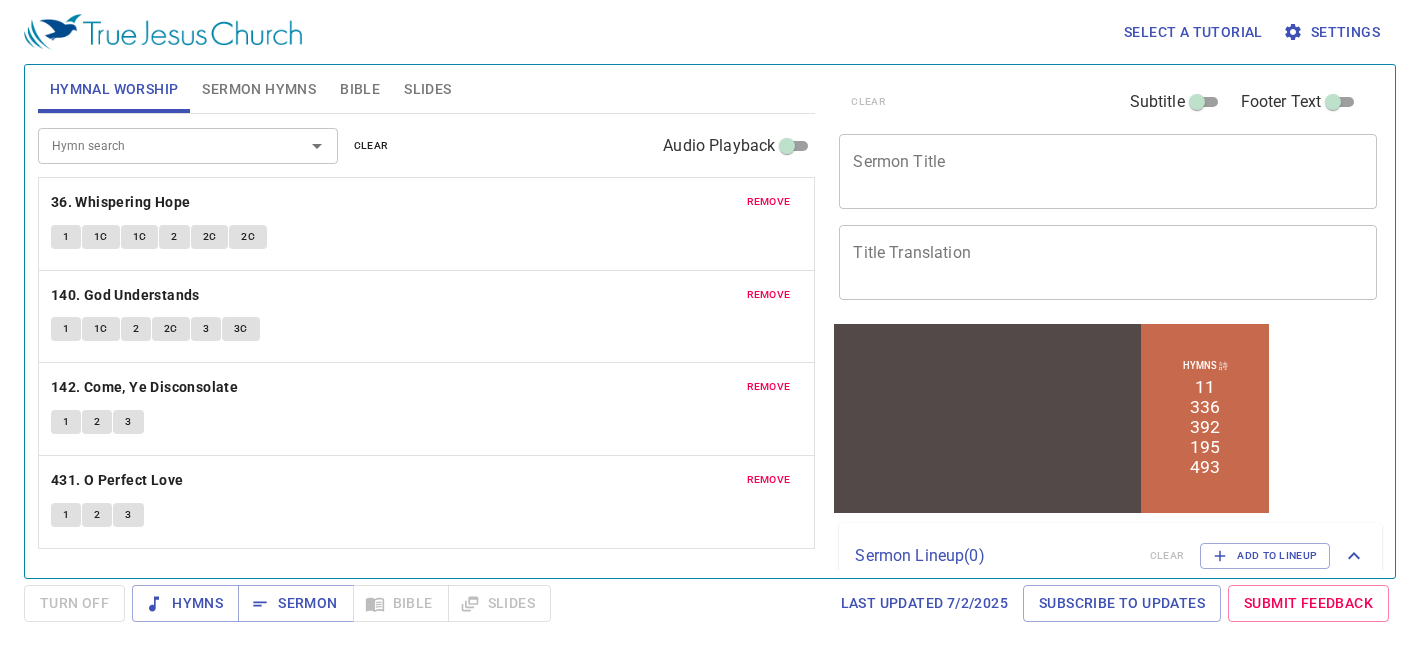 click on "1" at bounding box center [66, 515] 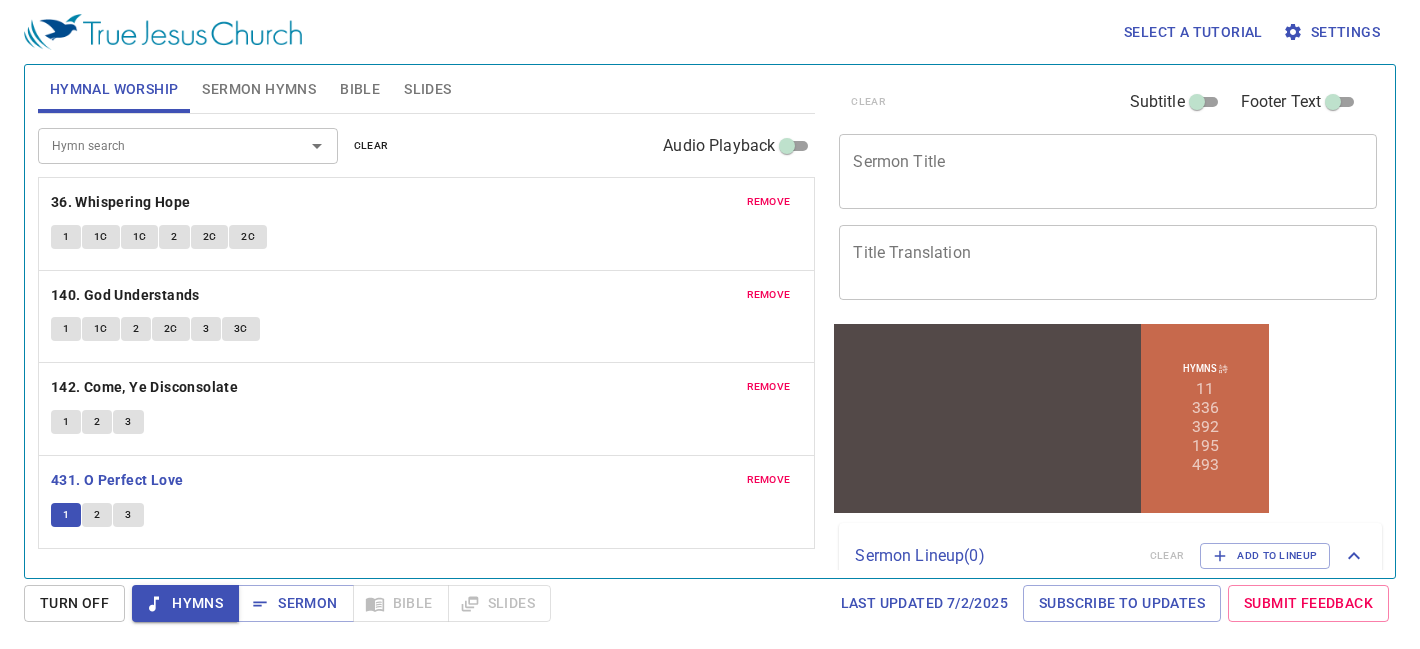 click on "Hymn search" at bounding box center [188, 145] 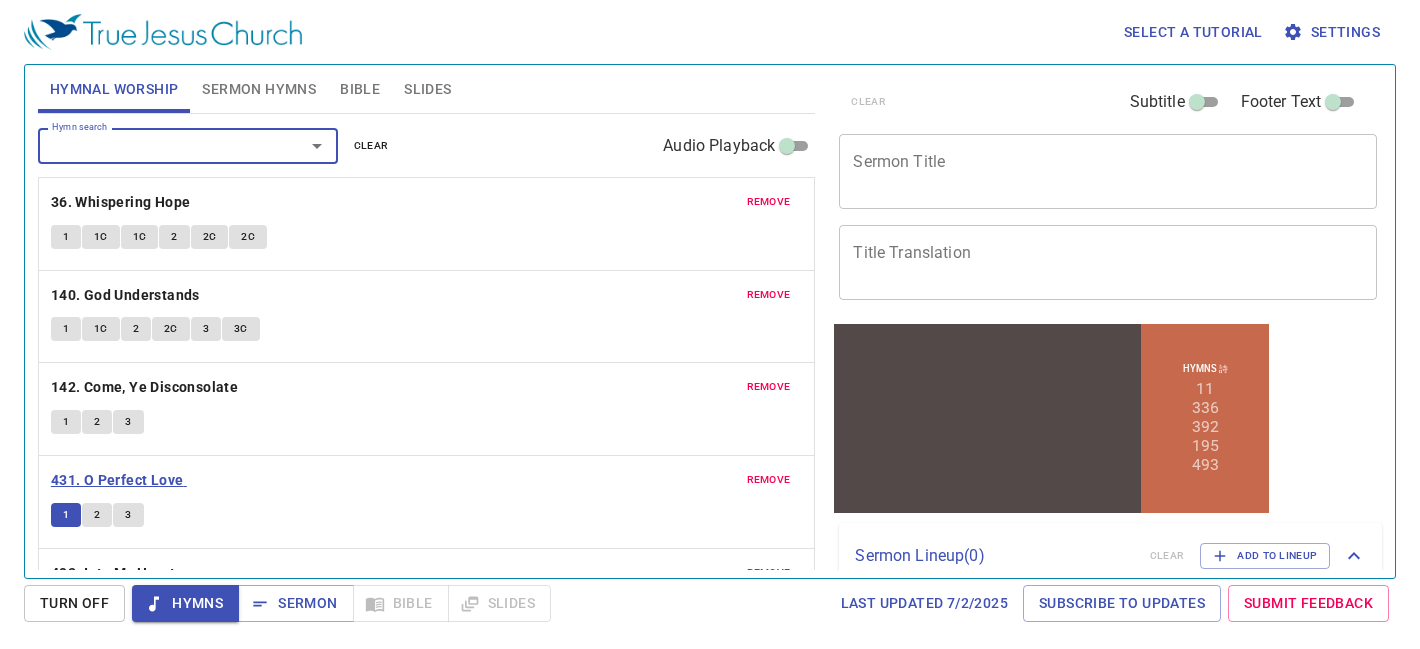 scroll, scrollTop: 71, scrollLeft: 0, axis: vertical 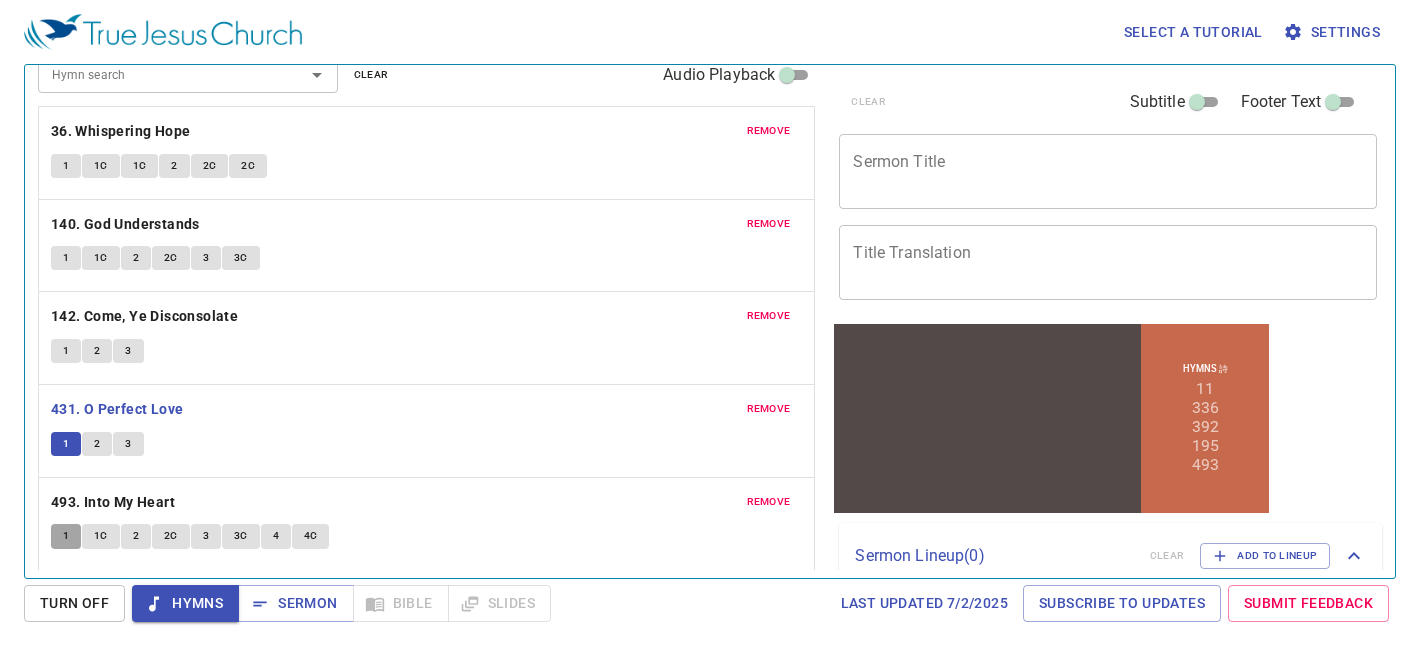 click on "1" at bounding box center (66, 536) 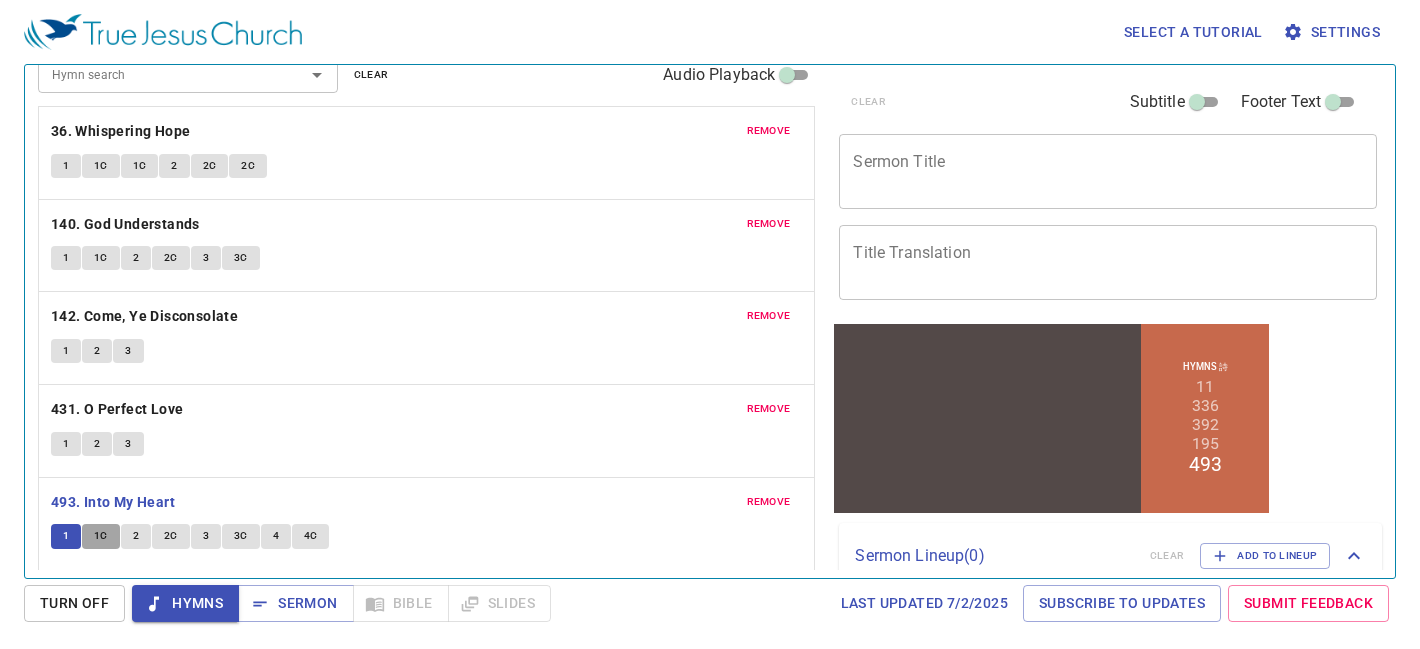 click on "1C" at bounding box center [66, 536] 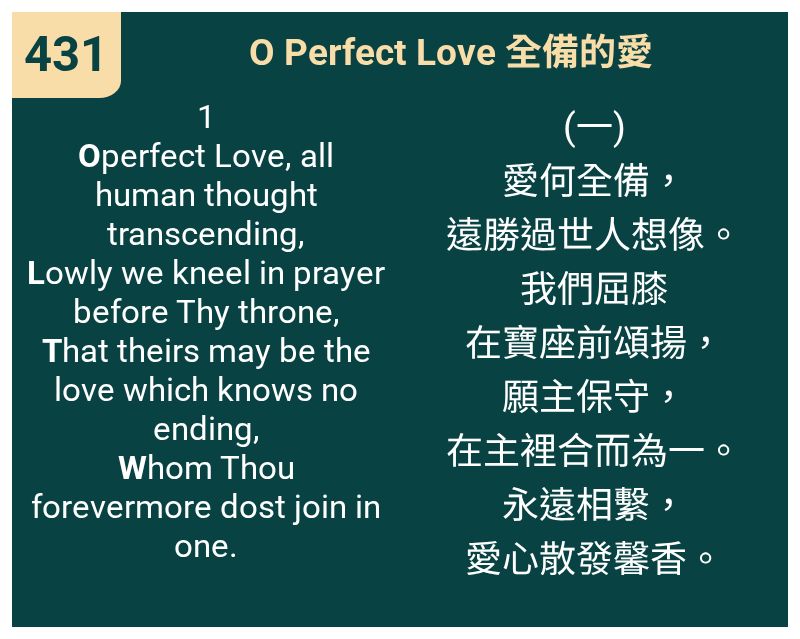 scroll, scrollTop: 0, scrollLeft: 0, axis: both 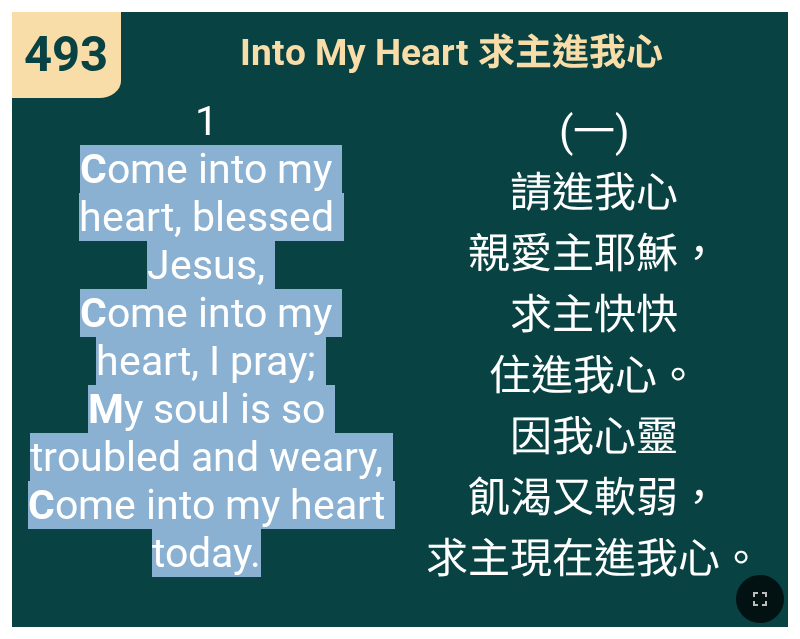 drag, startPoint x: 77, startPoint y: 161, endPoint x: 329, endPoint y: 554, distance: 466.85437 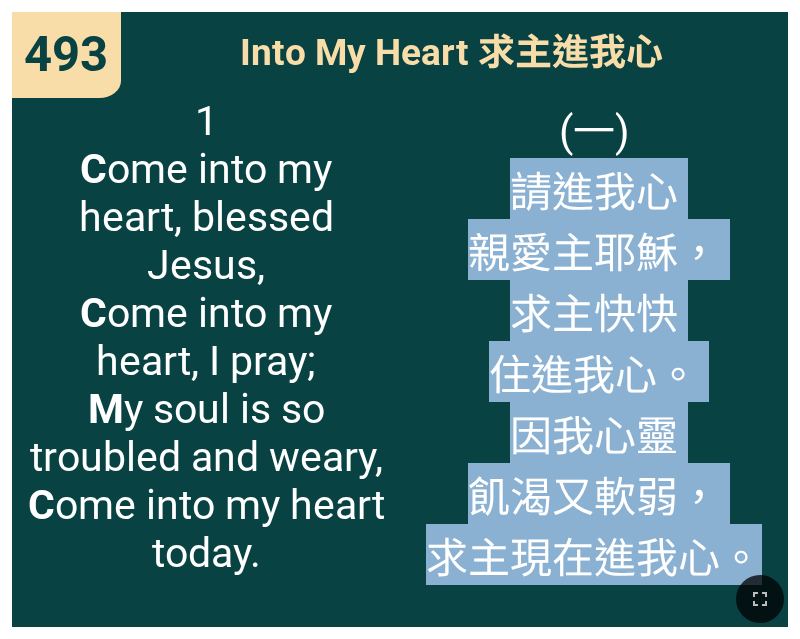 drag, startPoint x: 513, startPoint y: 187, endPoint x: 750, endPoint y: 553, distance: 436.03326 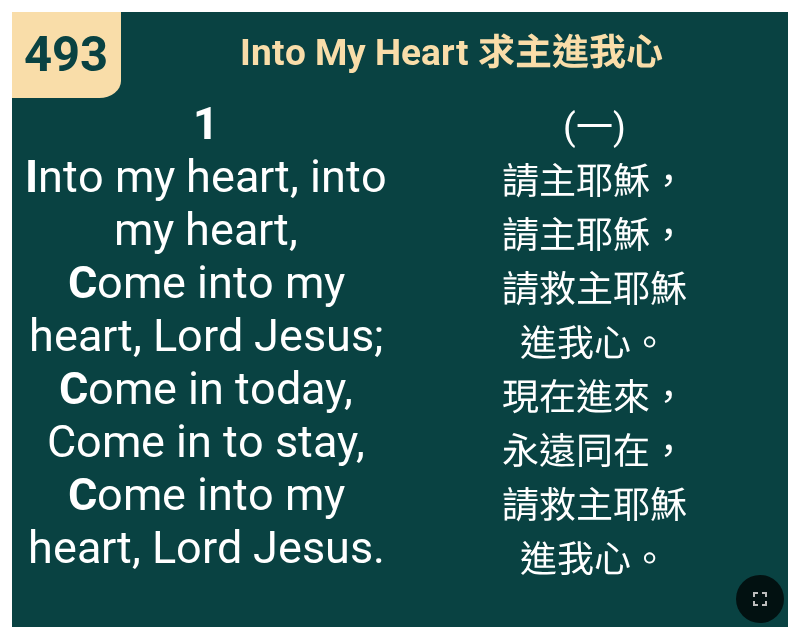 click on "1 I nto my heart, into my heart, C ome into my heart, Lord Jesus; C ome in today, Come in to stay, C ome into my heart, Lord Jesus." at bounding box center (206, 335) 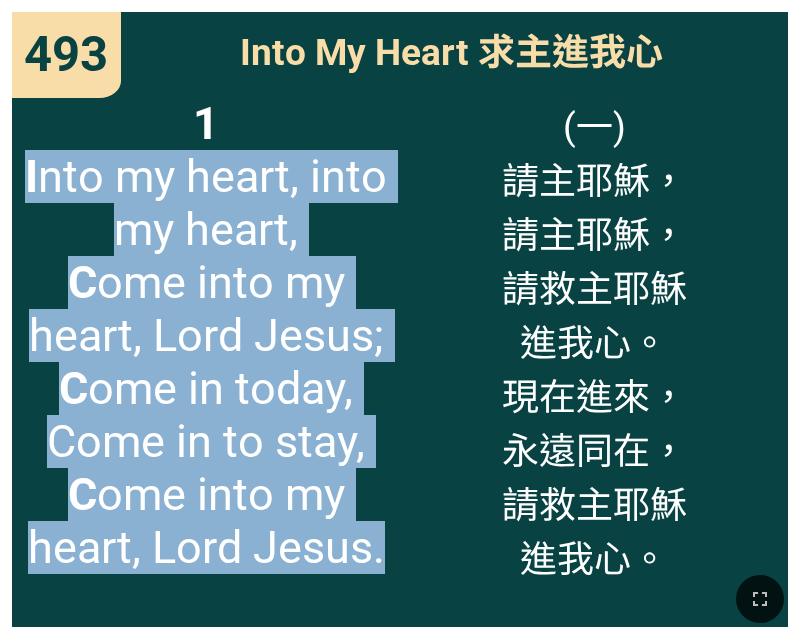 drag, startPoint x: 26, startPoint y: 167, endPoint x: 381, endPoint y: 540, distance: 514.9311 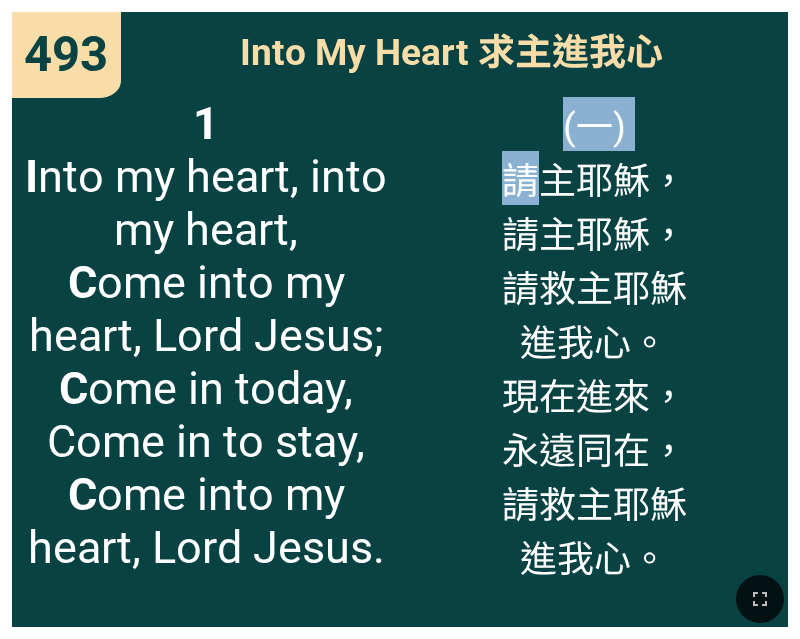 drag, startPoint x: 496, startPoint y: 175, endPoint x: 532, endPoint y: 190, distance: 39 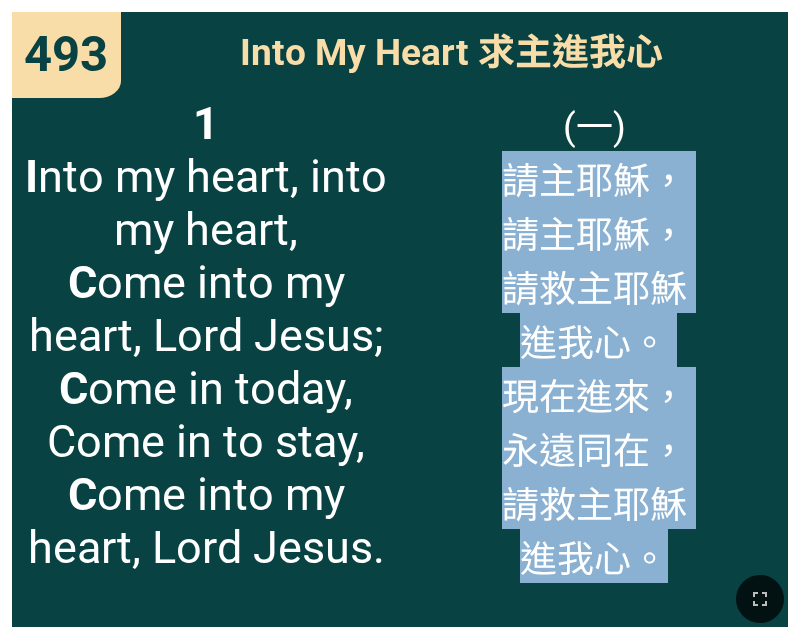 drag, startPoint x: 511, startPoint y: 182, endPoint x: 591, endPoint y: 435, distance: 265.34695 